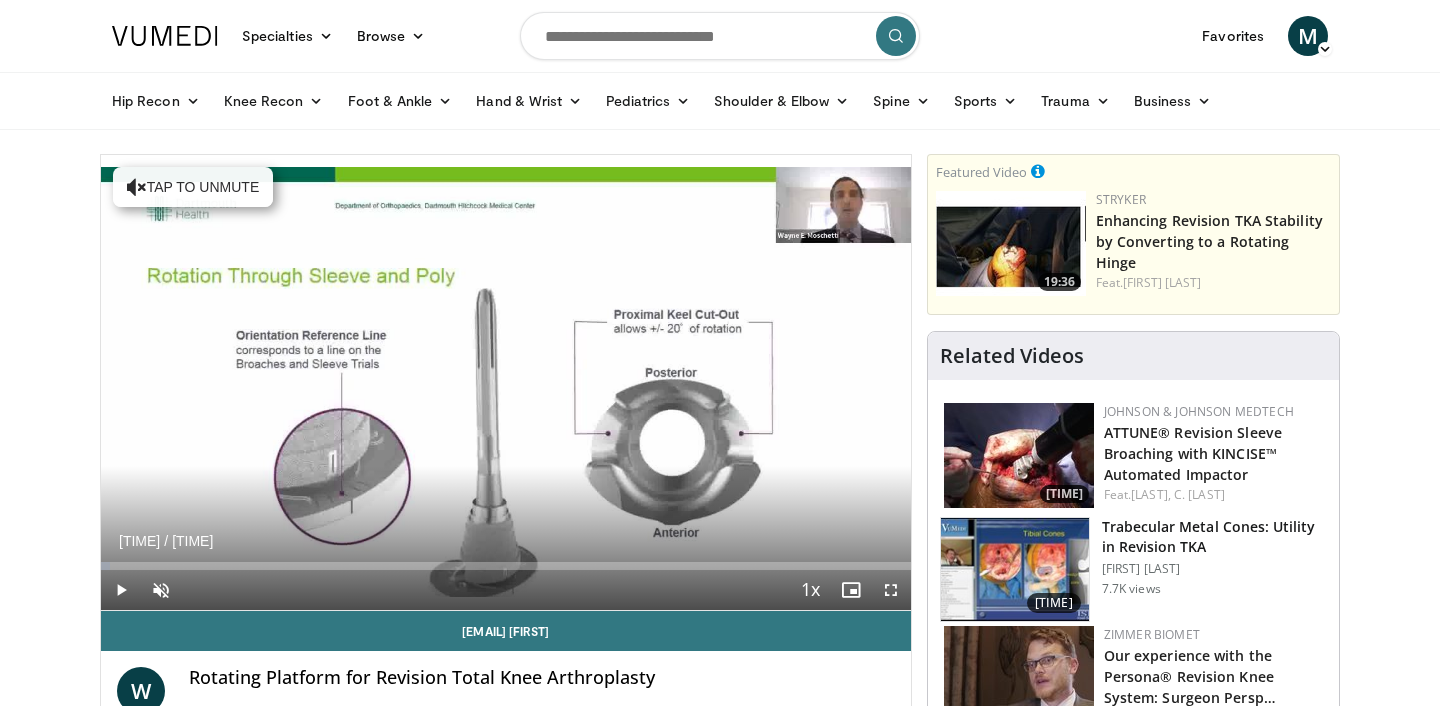 scroll, scrollTop: 0, scrollLeft: 0, axis: both 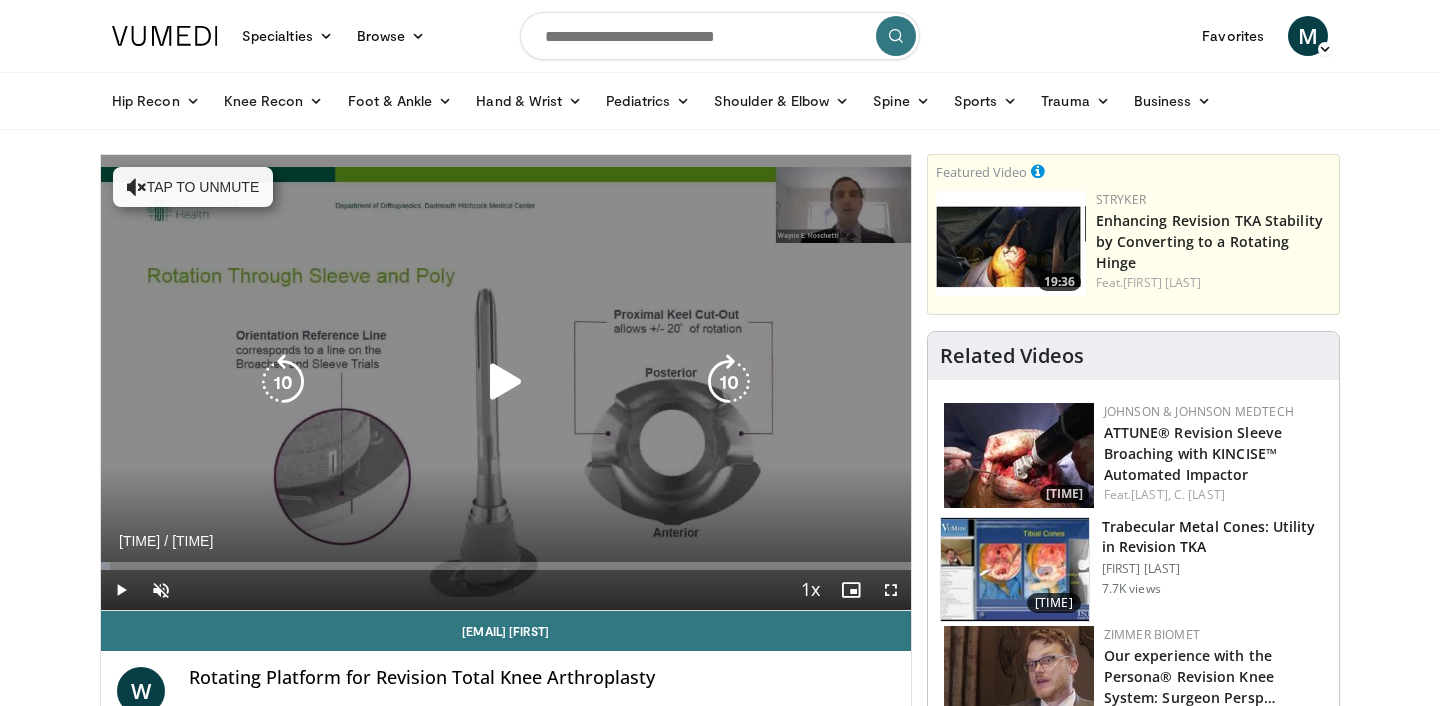click at bounding box center [506, 382] 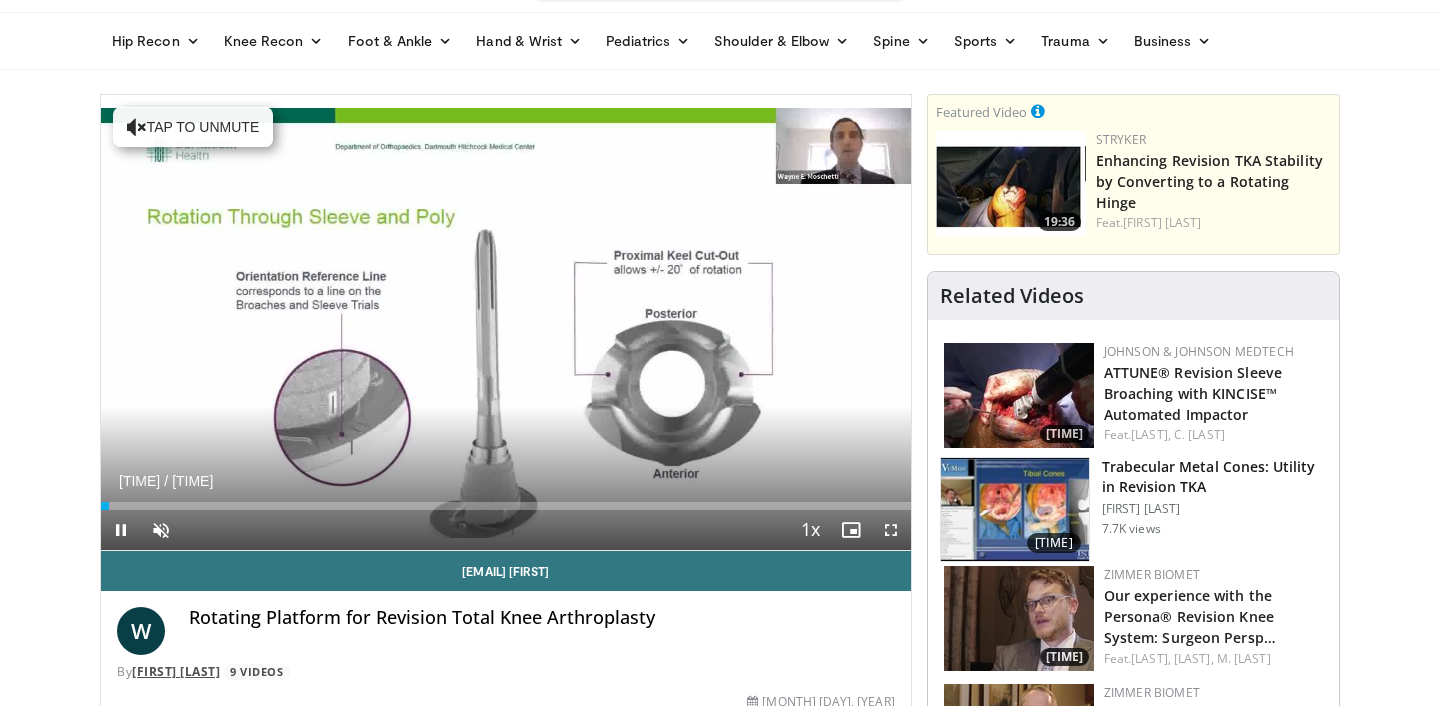 scroll, scrollTop: 0, scrollLeft: 0, axis: both 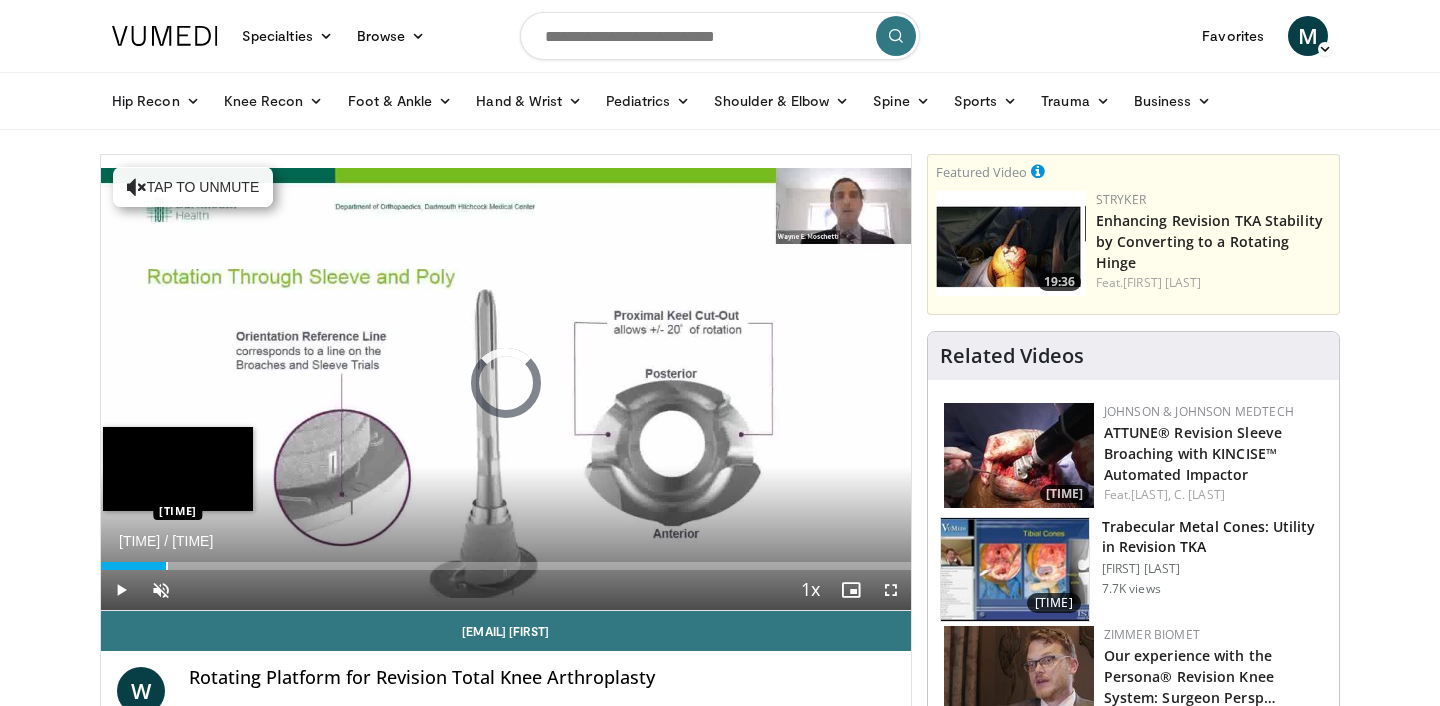 click at bounding box center (167, 566) 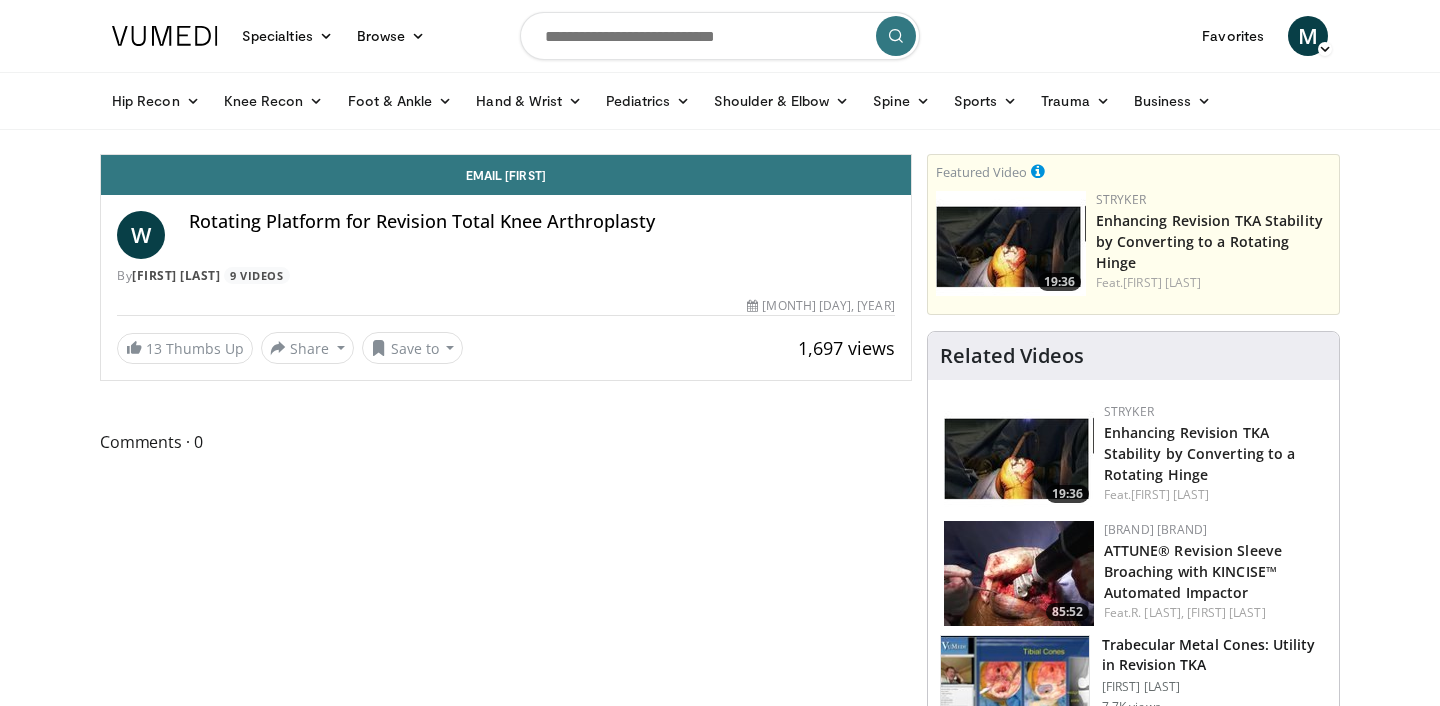 scroll, scrollTop: 0, scrollLeft: 0, axis: both 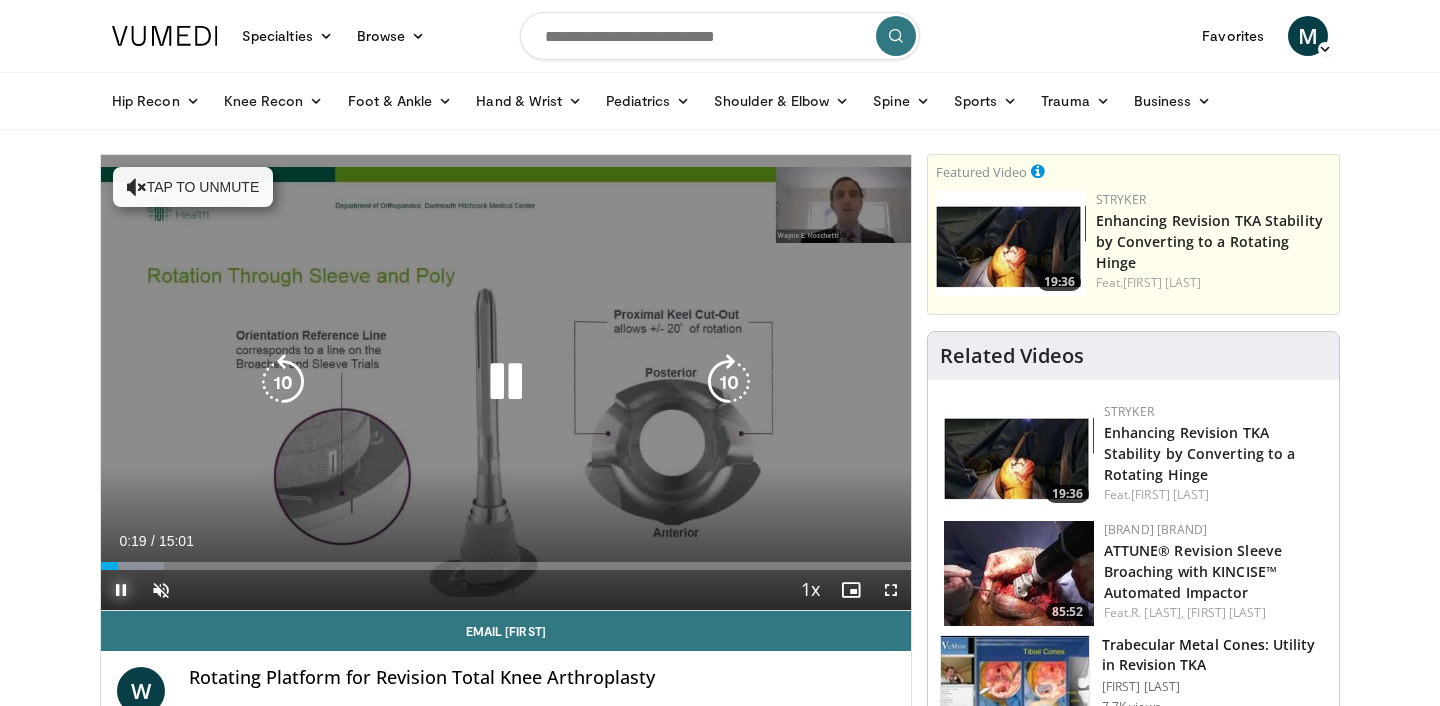 click at bounding box center (121, 590) 